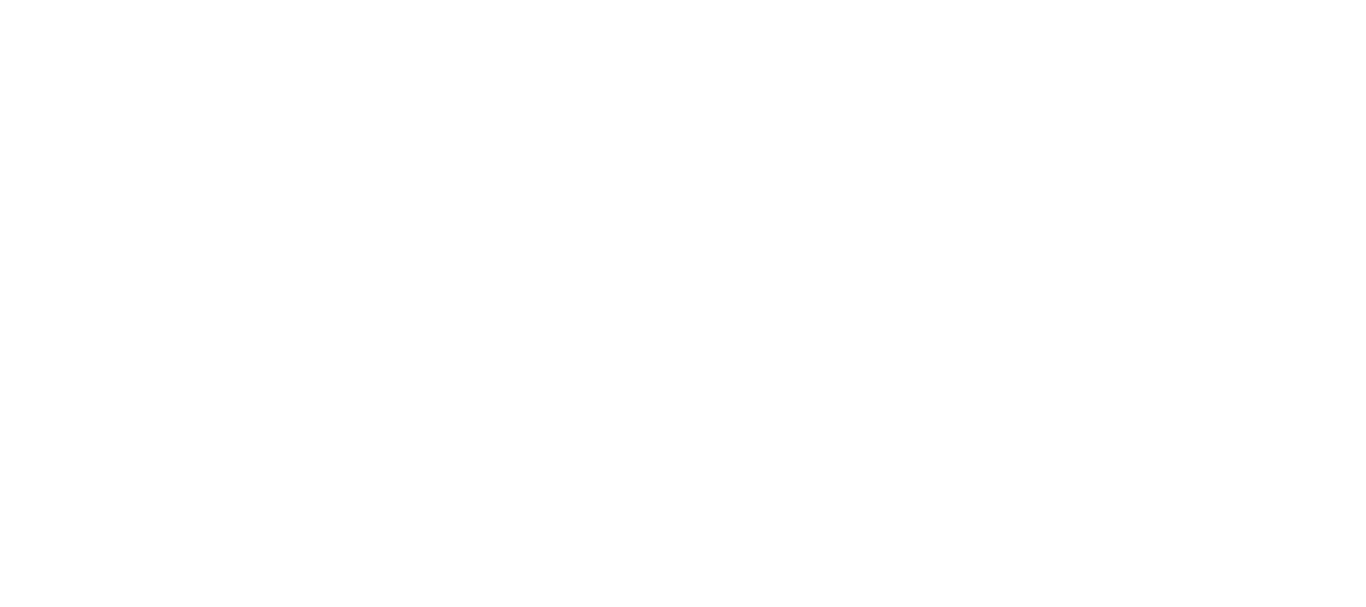 scroll, scrollTop: 0, scrollLeft: 0, axis: both 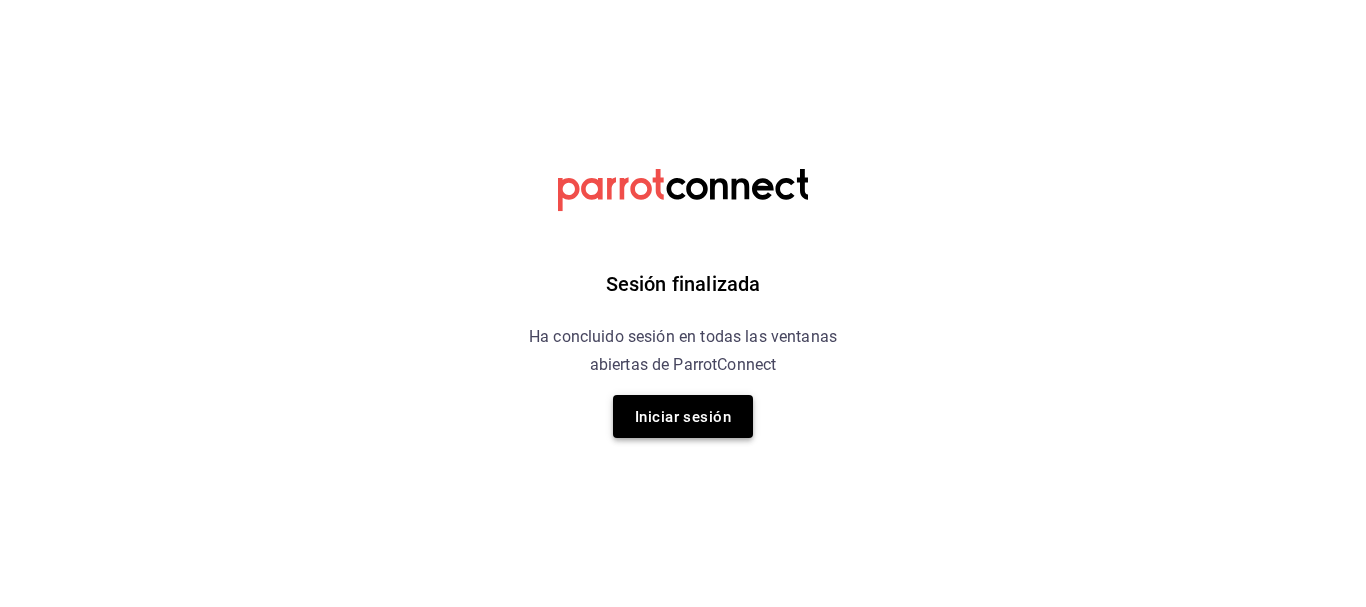 click on "Iniciar sesión" at bounding box center [683, 417] 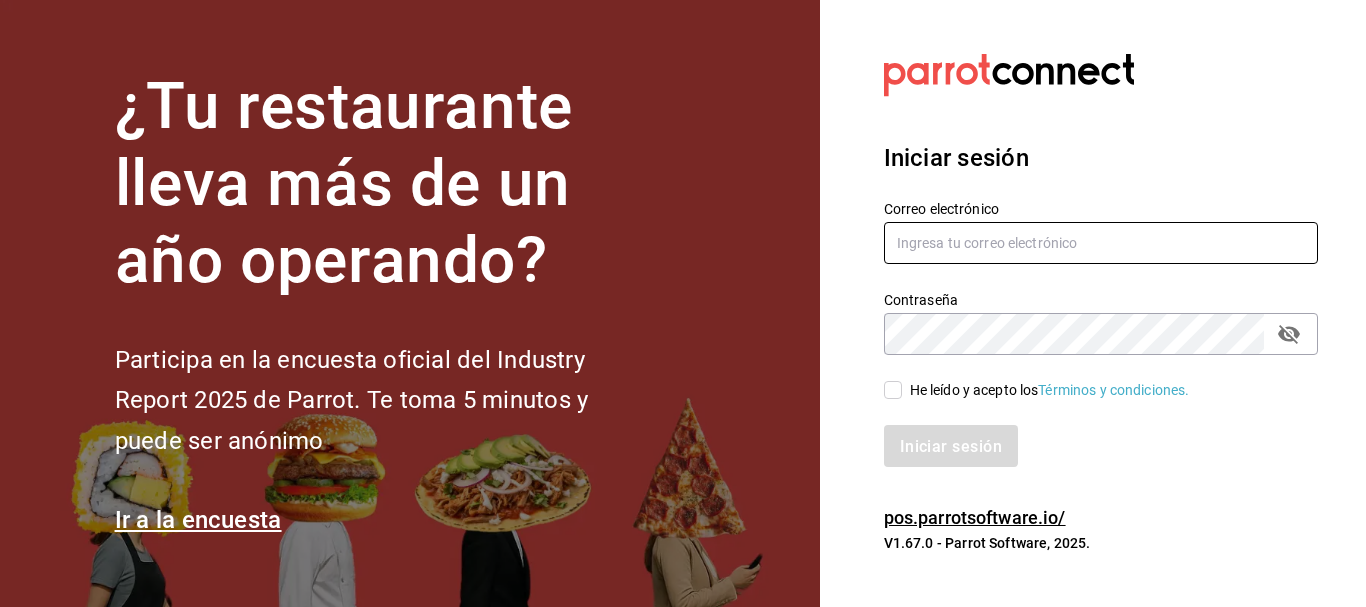 type on "[EMAIL]" 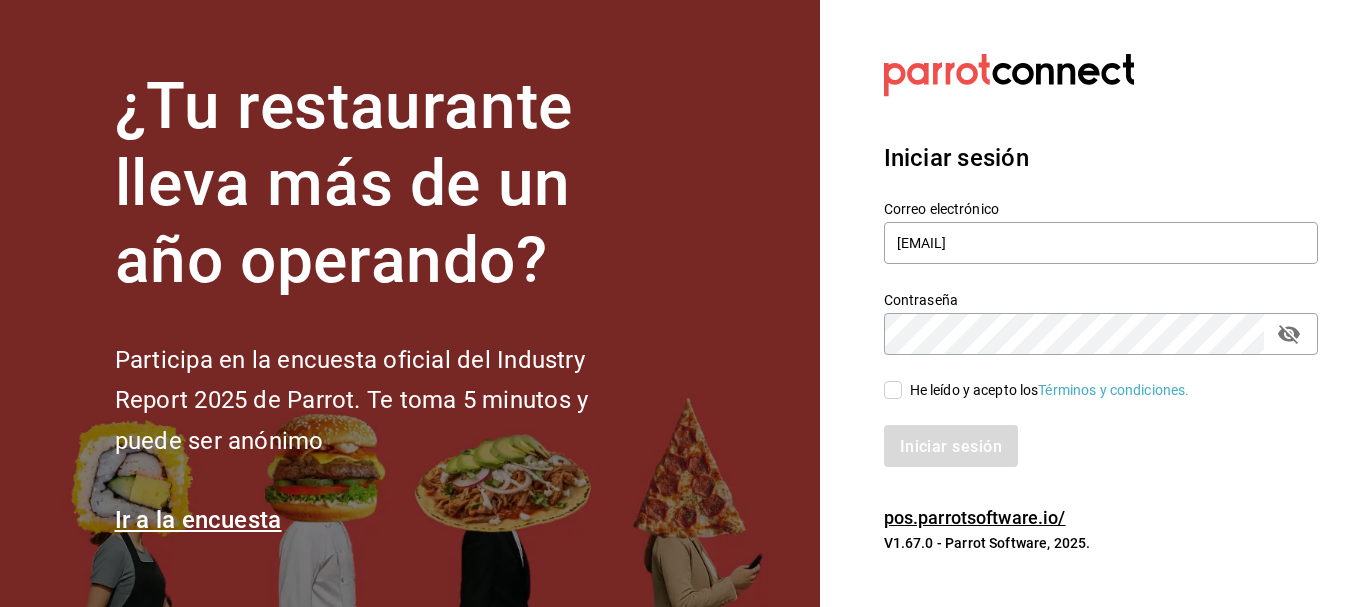 click on "He leído y acepto los  Términos y condiciones." at bounding box center [893, 390] 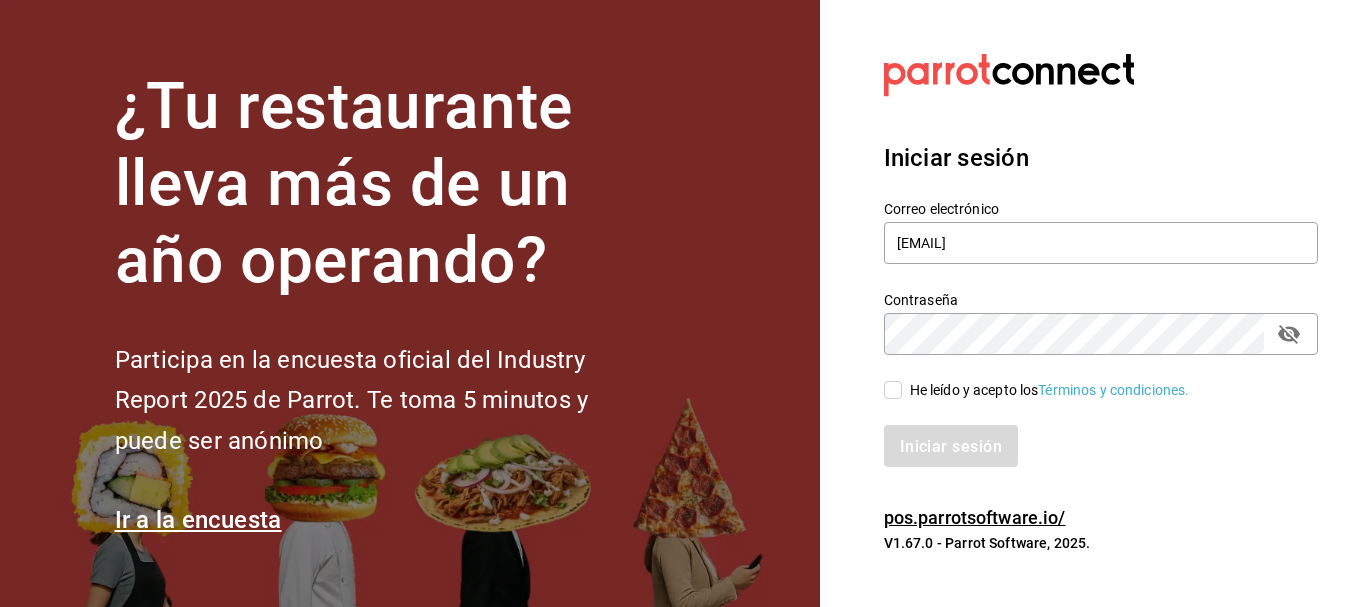 checkbox on "true" 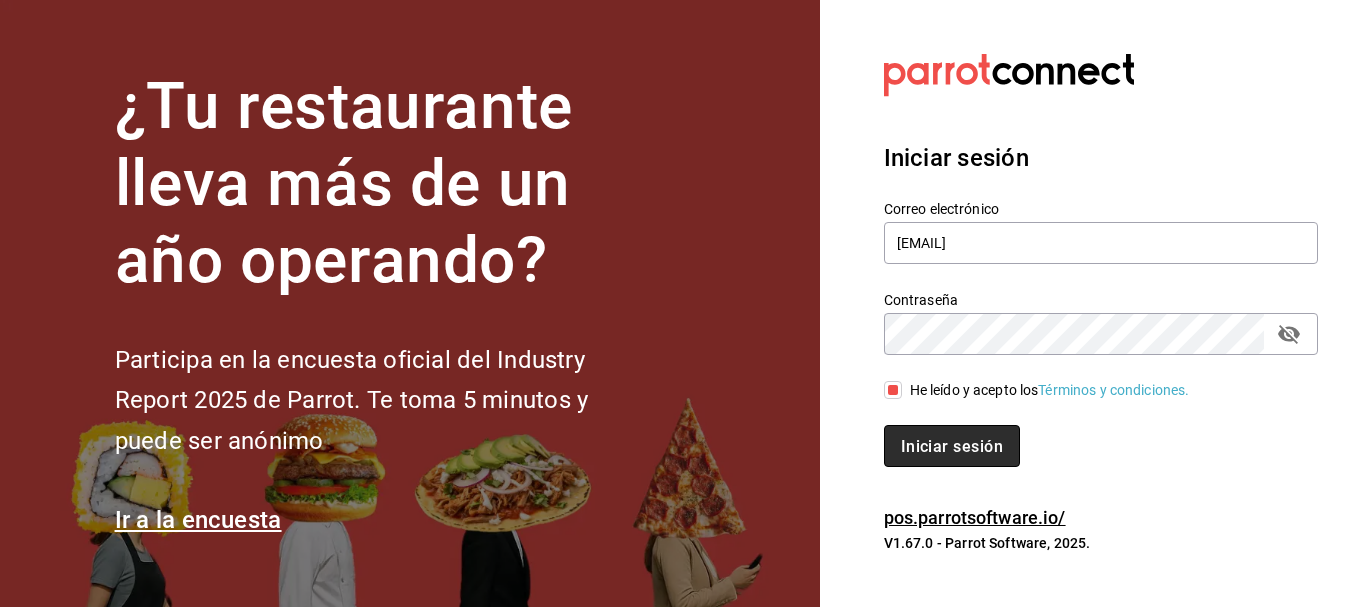 click on "Iniciar sesión" at bounding box center (952, 445) 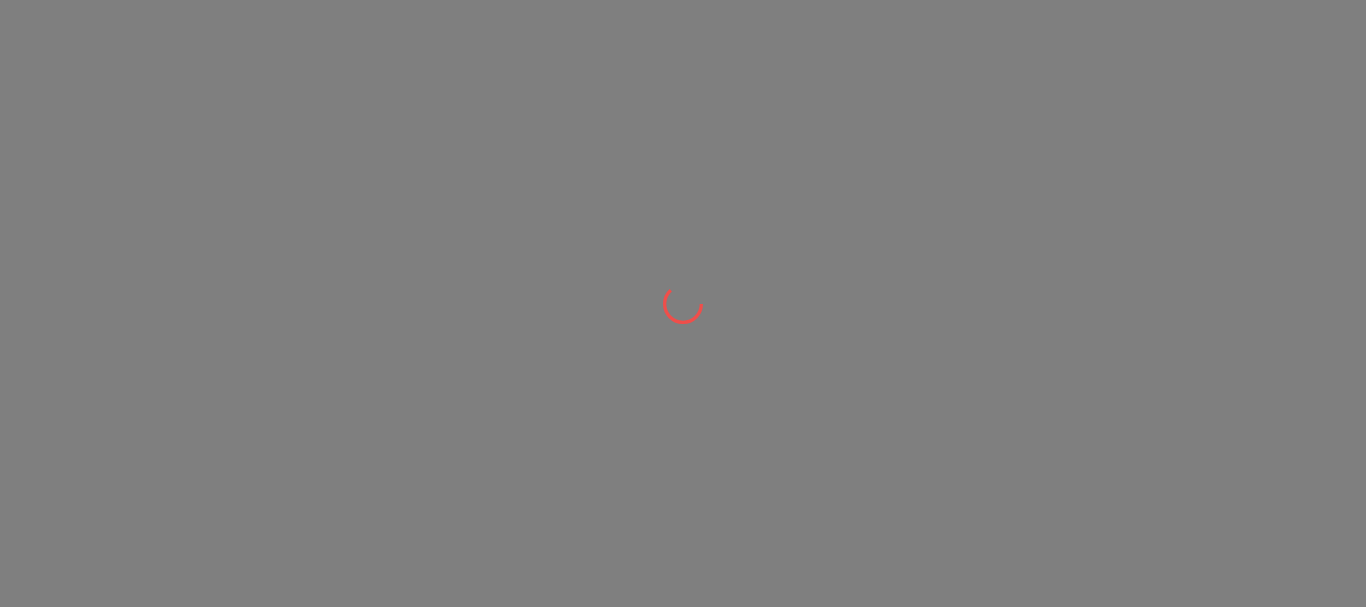 scroll, scrollTop: 0, scrollLeft: 0, axis: both 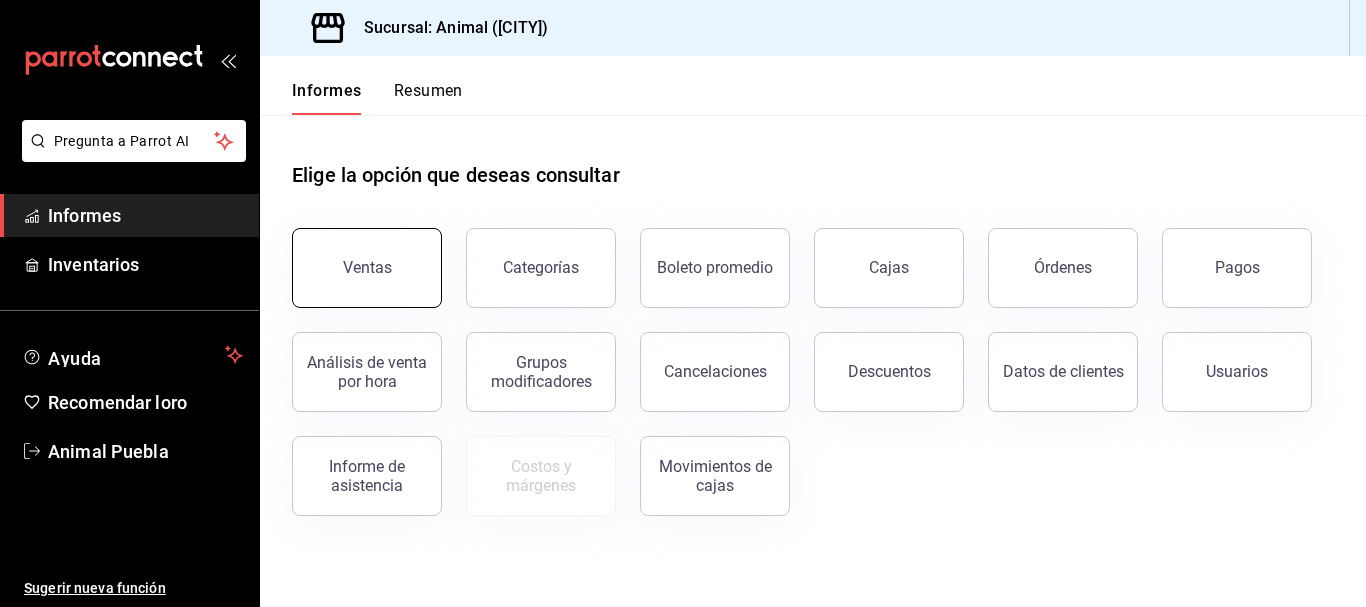 click on "Ventas" at bounding box center [367, 268] 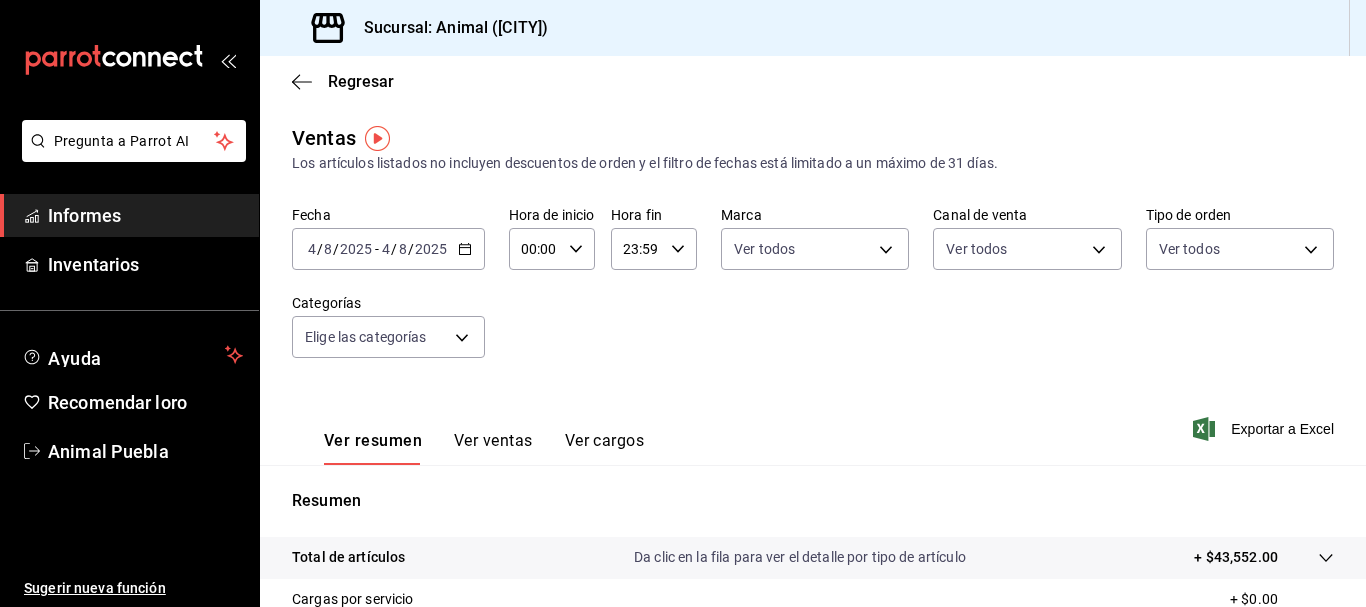click on "2025-08-04 4 / 8 / 2025 - 2025-08-04 4 / 8 / 2025" at bounding box center [388, 249] 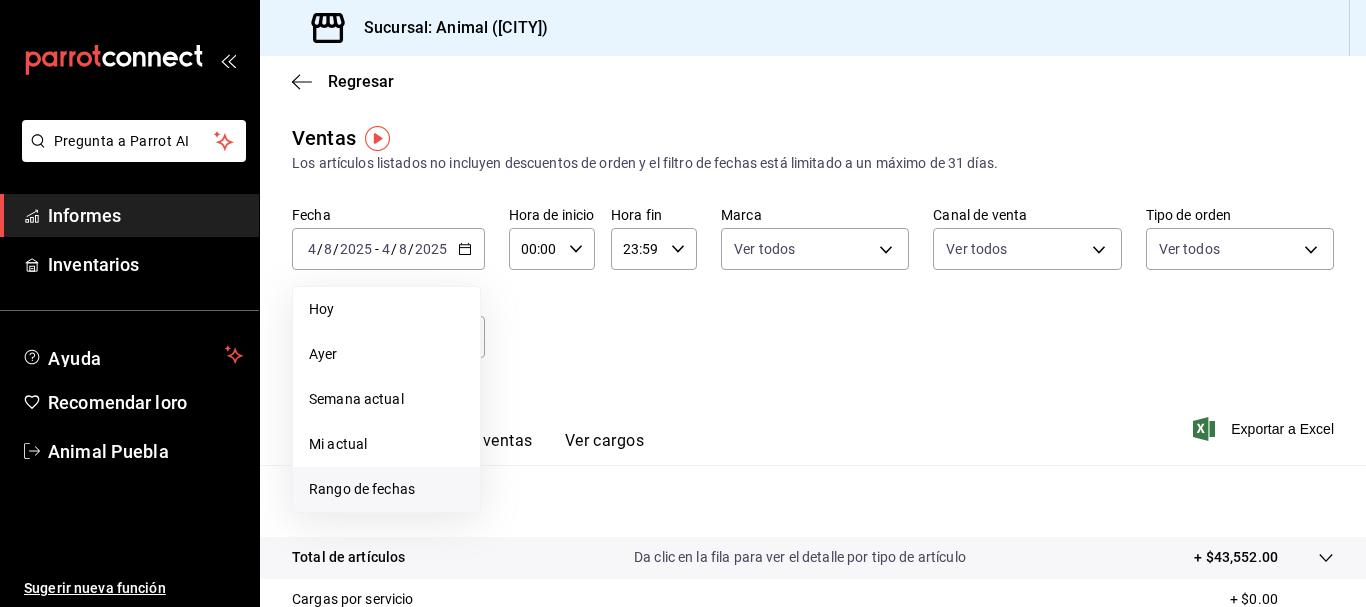 click on "Rango de fechas" at bounding box center (386, 489) 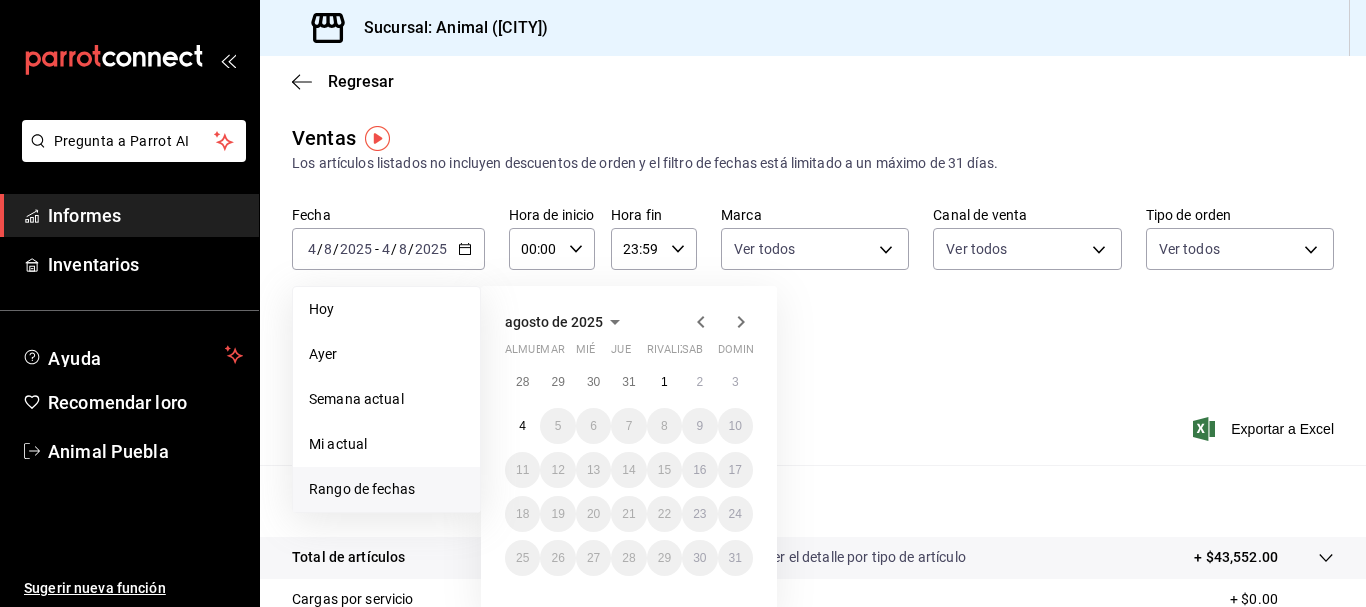 click on "Fecha 2025-08-04 4 / 8 / 2025 - 2025-08-04 4 / 8 / 2025 Hoy Ayer Semana actual Mi actual Rango de fechas agosto de 2025 almuerzo mar mié Jue rivalizar sab dominio 28 29 30 31 1 2 3 4 5 6 7 8 9 10 11 12 13 14 15 16 17 18 19 20 21 22 23 24 25 26 27 28 29 30 31 Hora de inicio 00:00 Hora de inicio Hora fin 23:59 Hora fin Marca Ver todos Canal de venta Ver todos Tipo de orden Ver todos Categorías Elige las categorías" at bounding box center [813, 294] 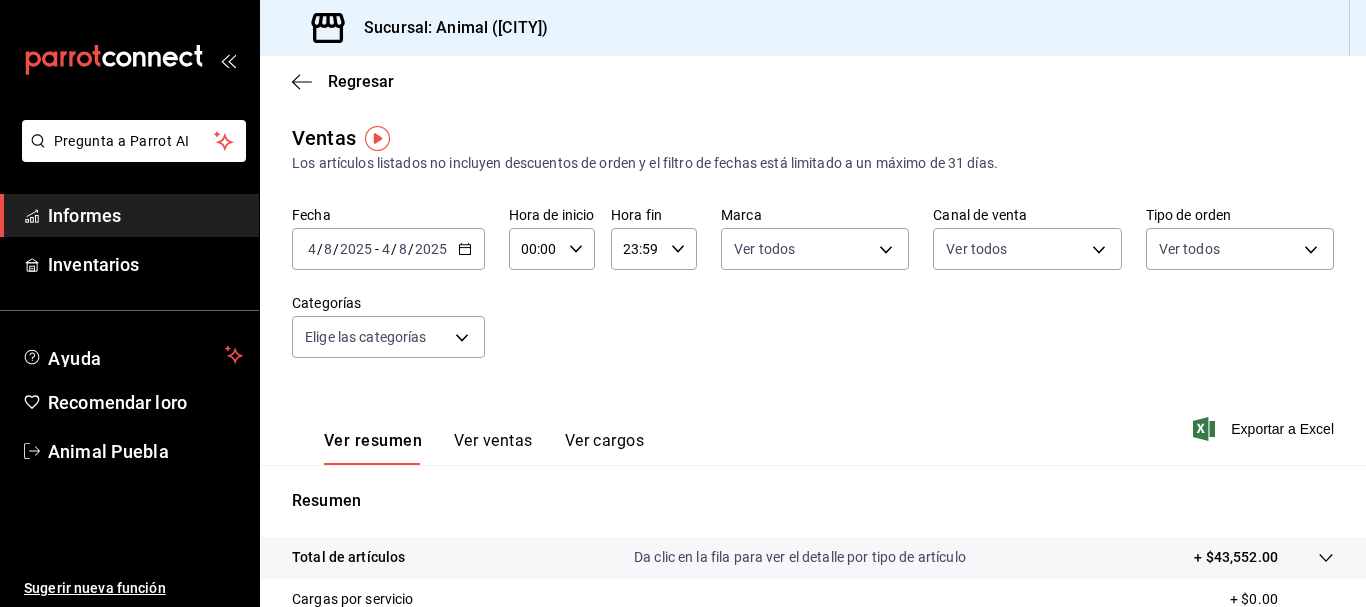 click on "2025-08-04 4 / 8 / 2025 - 2025-08-04 4 / 8 / 2025" at bounding box center (388, 249) 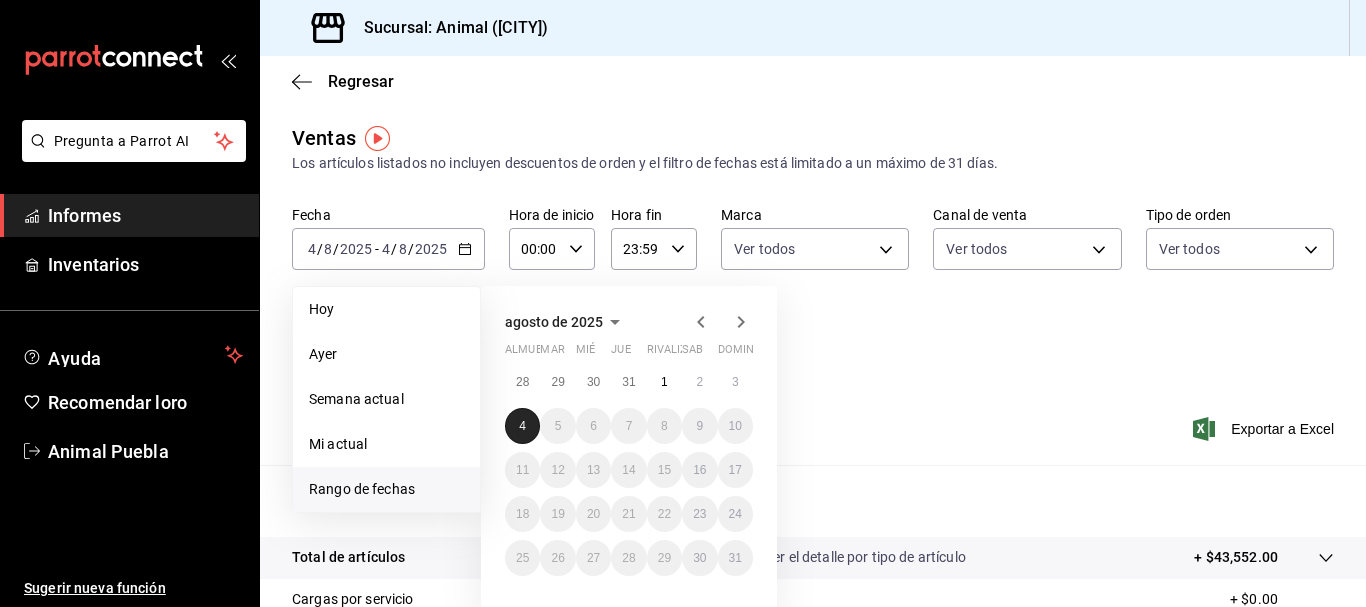 click on "4" at bounding box center (522, 426) 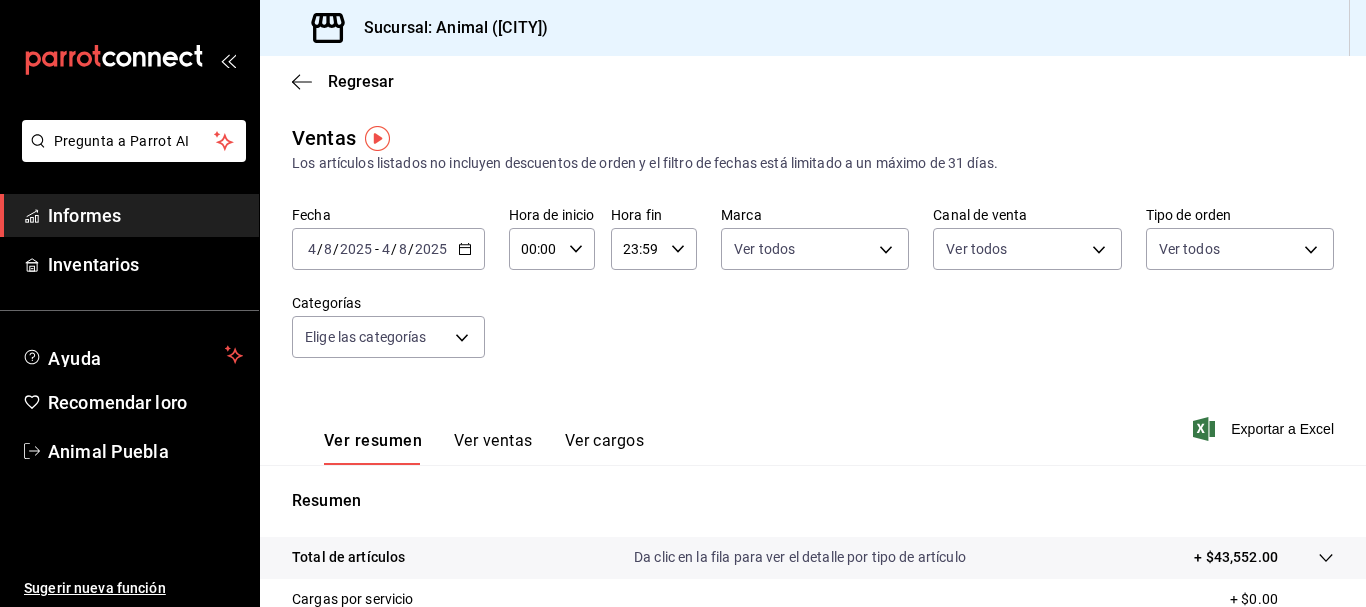 click on "Fecha 2025-08-04 4 / 8 / 2025 - 2025-08-04 4 / 8 / 2025 Hora de inicio 00:00 Hora de inicio Hora fin 23:59 Hora fin Marca Ver todos Canal de venta Ver todos Tipo de orden Ver todos Categorías Elige las categorías" at bounding box center (813, 294) 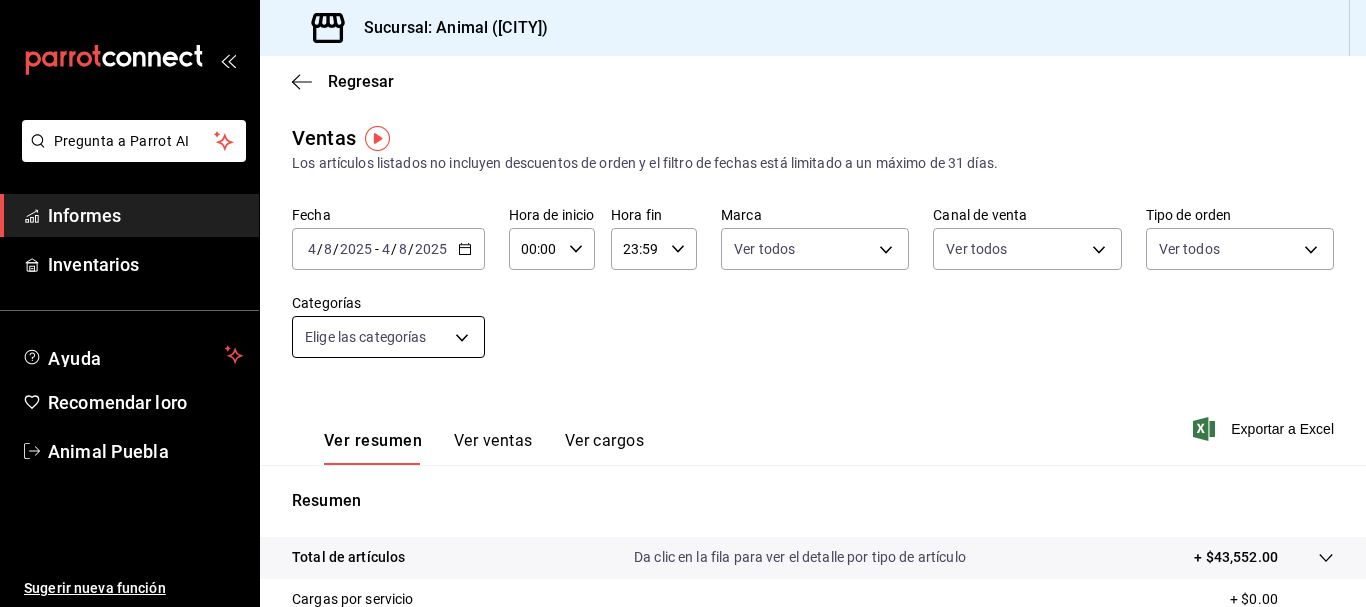 click on "Pregunta a Parrot AI Informes   Inventarios   Ayuda Recomendar loro   Animal Puebla   Sugerir nueva función   Sucursal: Animal (Puebla) Regresar Ventas Los artículos listados no incluyen descuentos de orden y el filtro de fechas está limitado a un máximo de 31 días. Fecha 2025-08-04 4 / 8 / 2025 - 2025-08-04 4 / 8 / 2025 Hora de inicio 00:00 Hora de inicio Hora fin 23:59 Hora fin Marca Ver todos Canal de venta Ver todos Tipo de orden Ver todos Categorías Elige las categorías Ver resumen Ver ventas Ver cargos Exportar a Excel Resumen Total de artículos Da clic en la fila para ver el detalle por tipo de artículo + $43,552.00 Cargas por servicio + $0.00 Venta bruta = $43,552.00 Descuentos totales - $0.00 Certificados de regalo - $0.00 Venta total = $43,552.00 Impuestos - $6,007.17 Venta neta = $37,544.83 Texto original Valora esta traducción Tu opinión servirá para ayudar a mejorar el Traductor de Google Pregunta a Parrot AI Informes   Inventarios   Ayuda Recomendar loro   Animal Puebla" at bounding box center (683, 303) 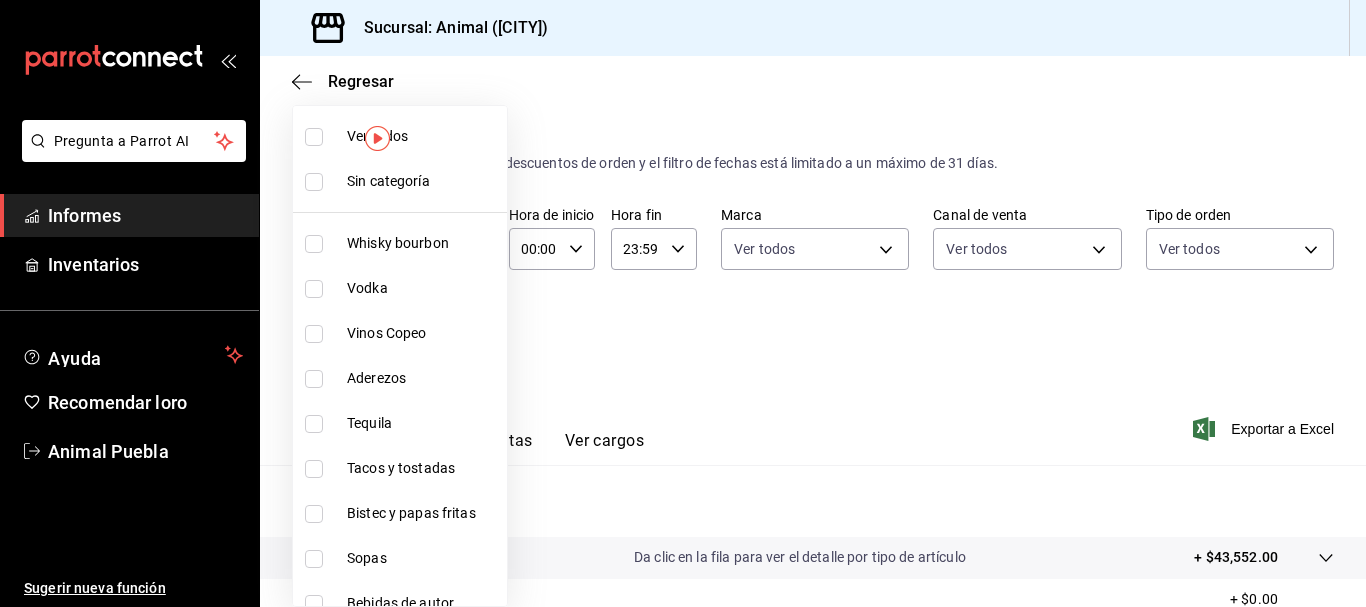 click on "Ver todos" at bounding box center [423, 136] 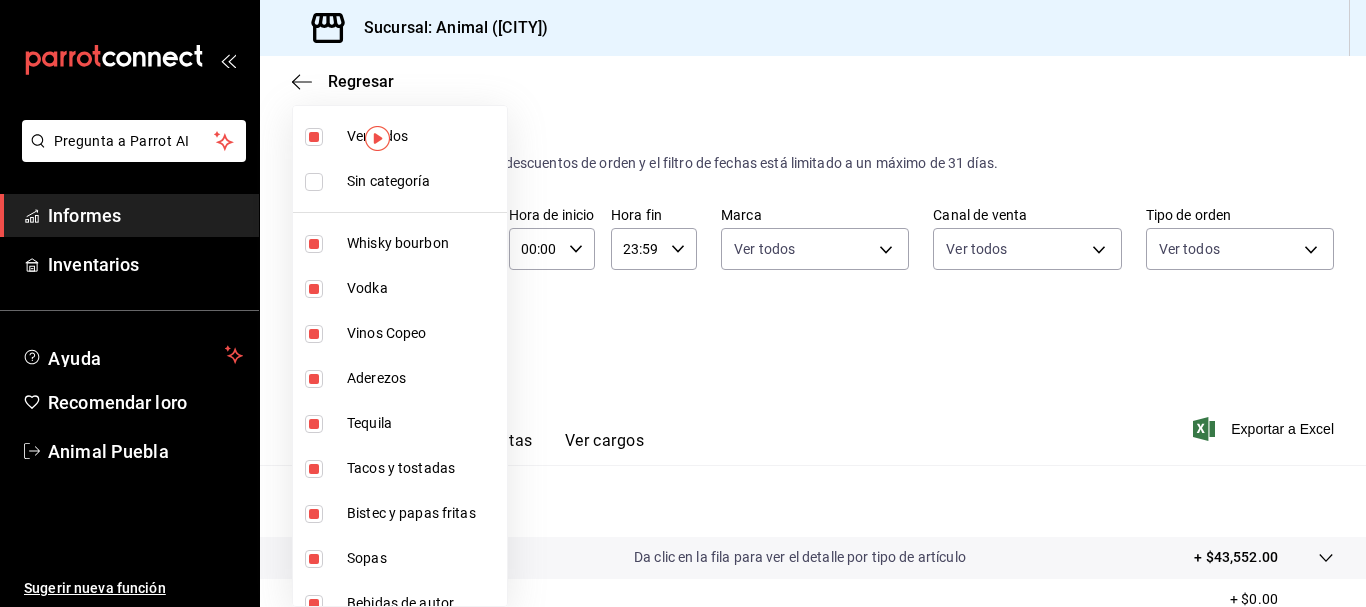 click on "Sin categoría" at bounding box center (388, 181) 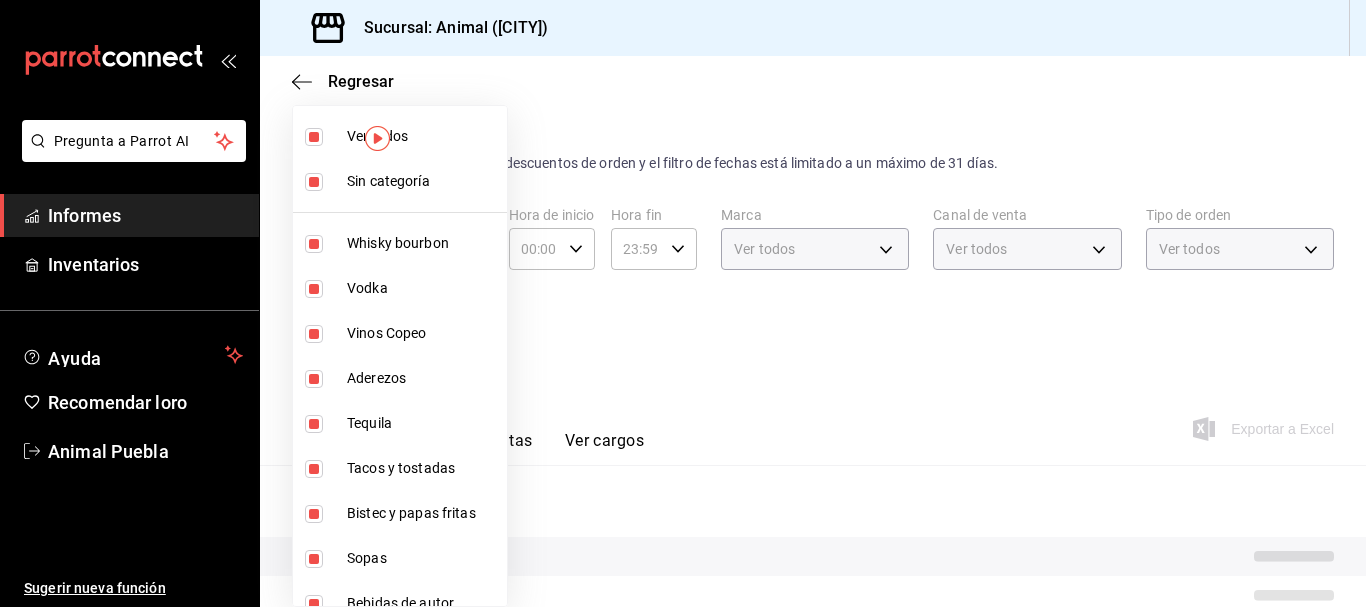 checkbox on "true" 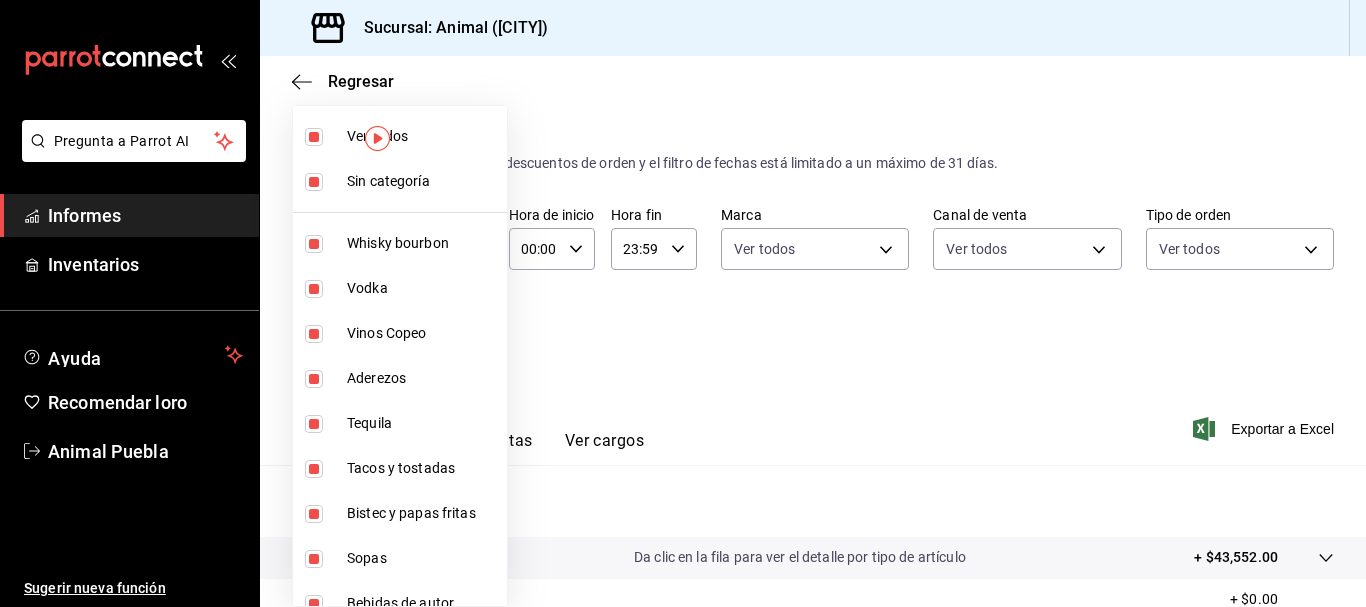 click at bounding box center [683, 303] 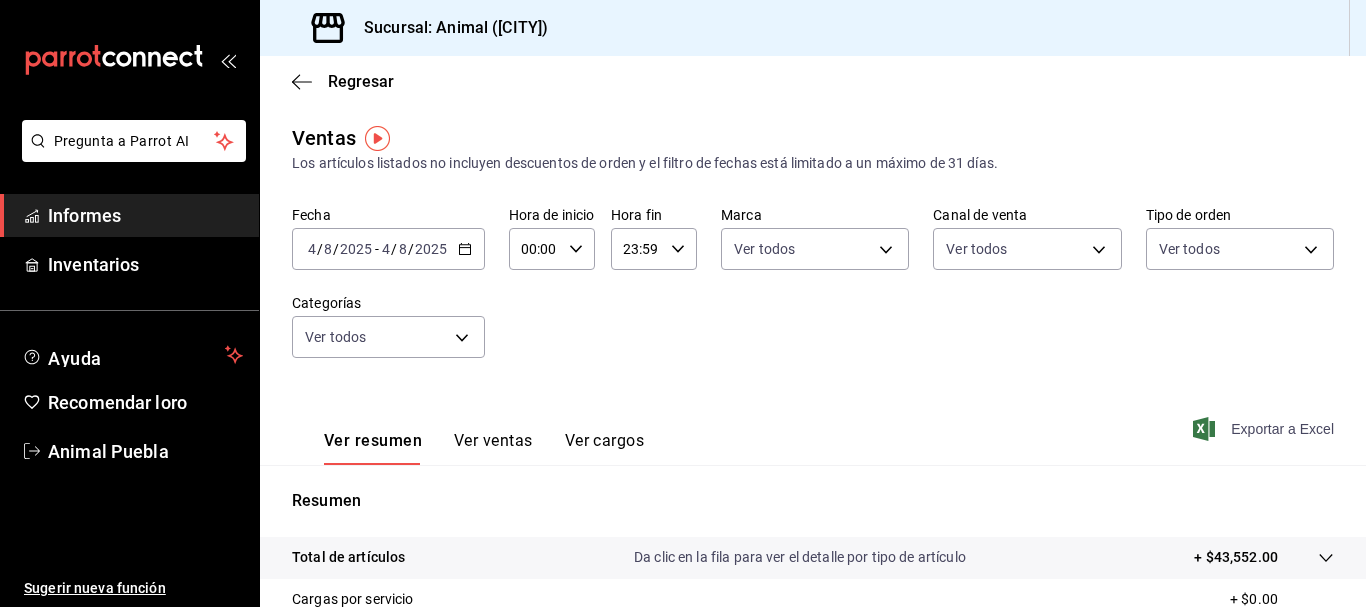 click on "Exportar a Excel" at bounding box center [1282, 429] 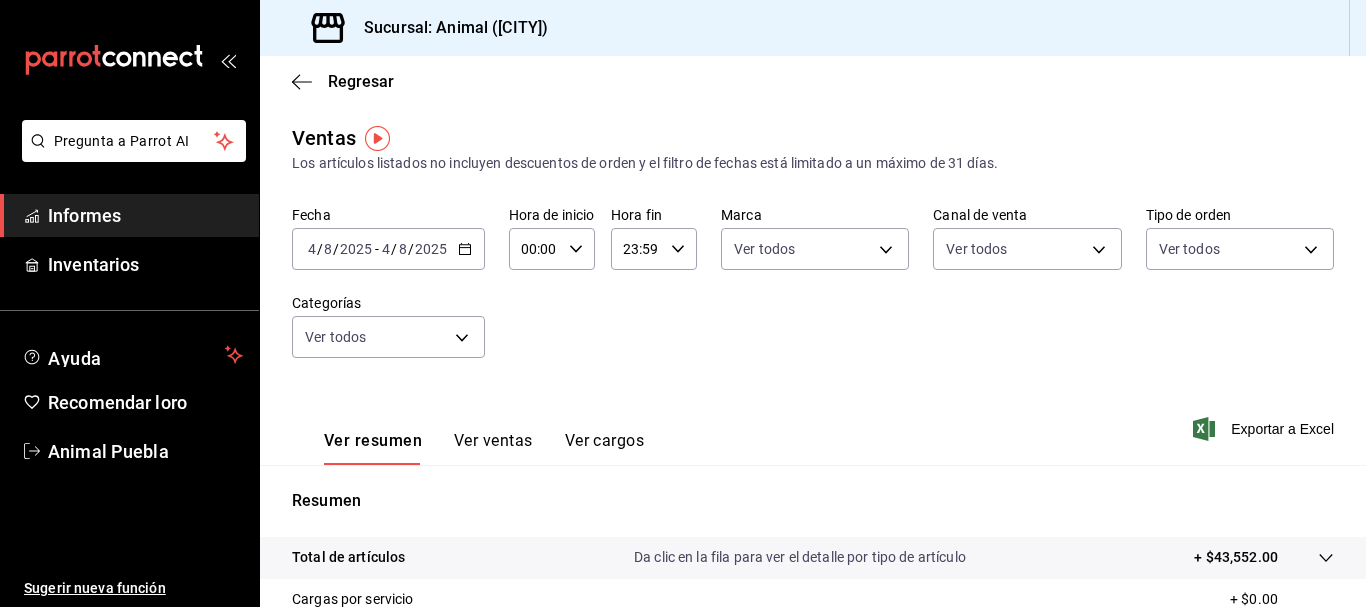 click on "2025-08-04 4 / 8 / 2025 - 2025-08-04 4 / 8 / 2025" at bounding box center (388, 249) 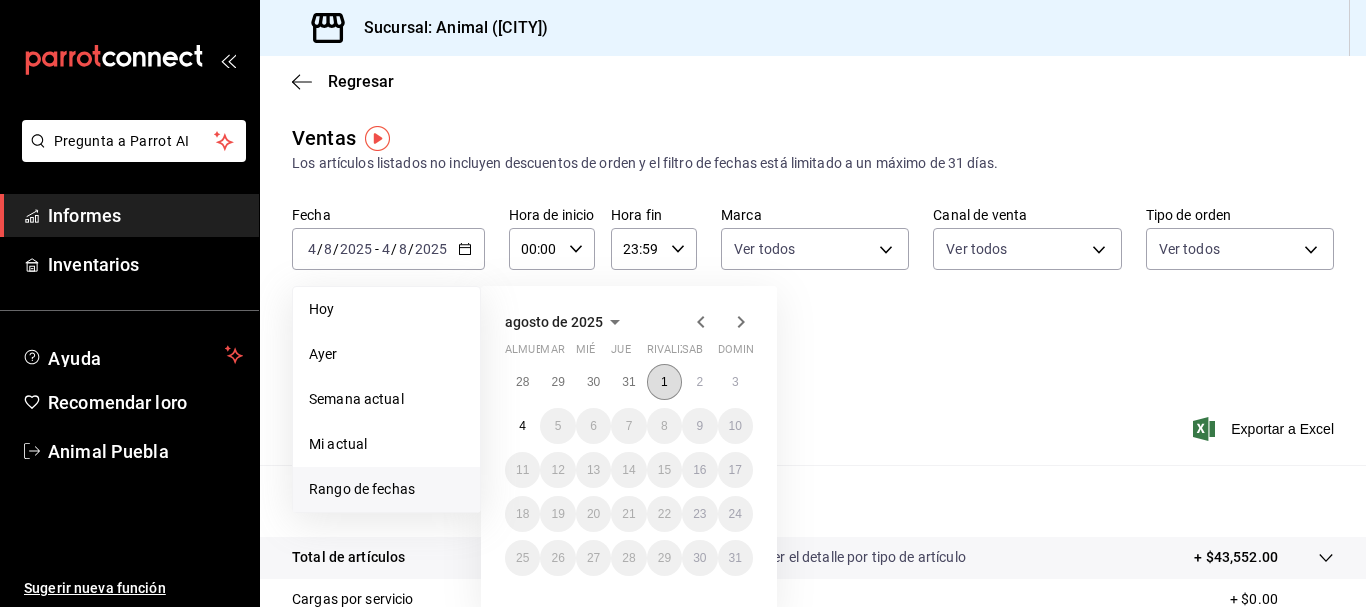 click on "1" at bounding box center [664, 382] 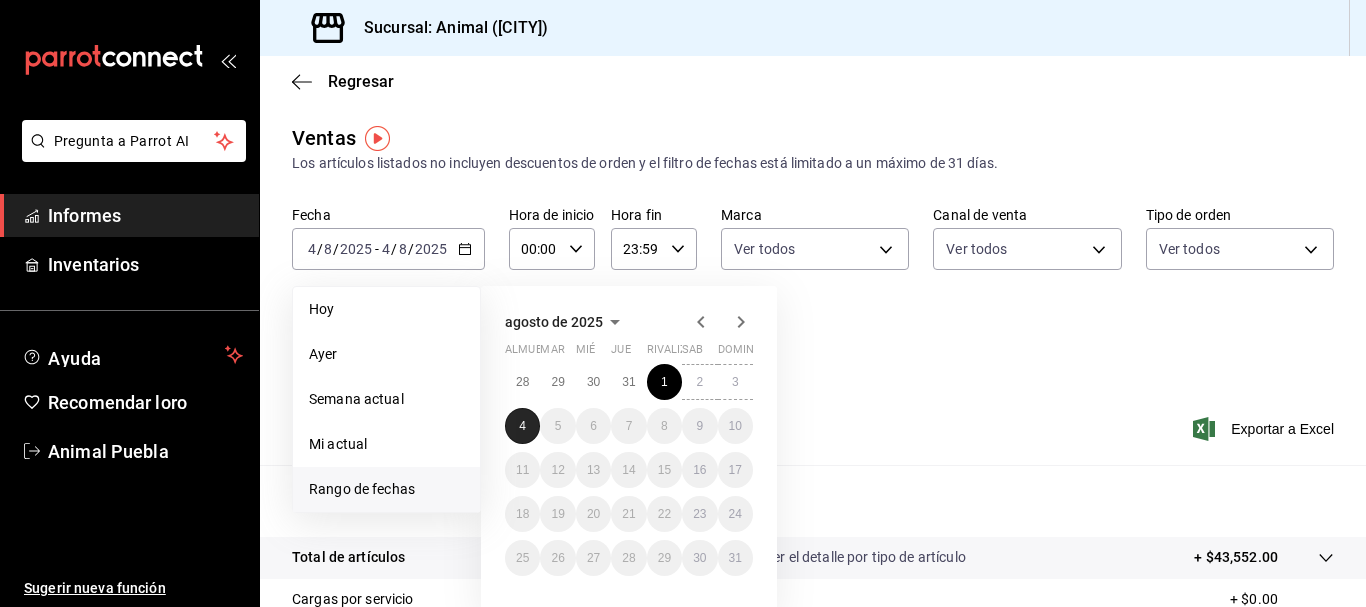 click on "4" at bounding box center [522, 426] 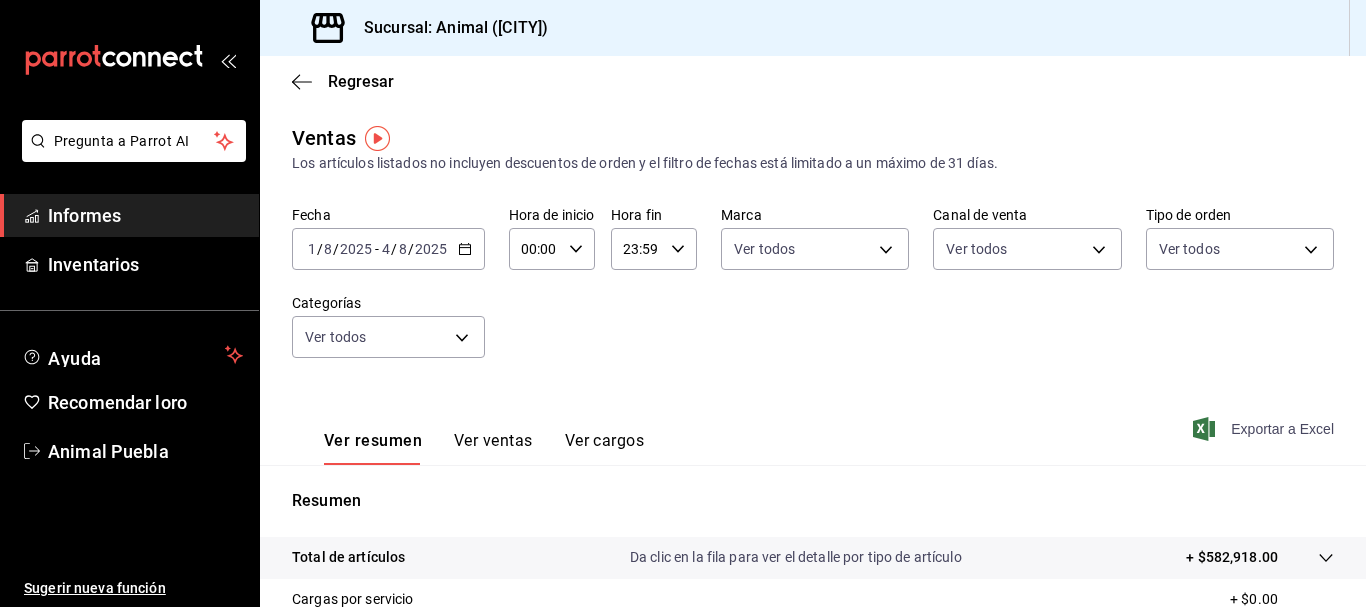 click on "Exportar a Excel" at bounding box center (1282, 429) 